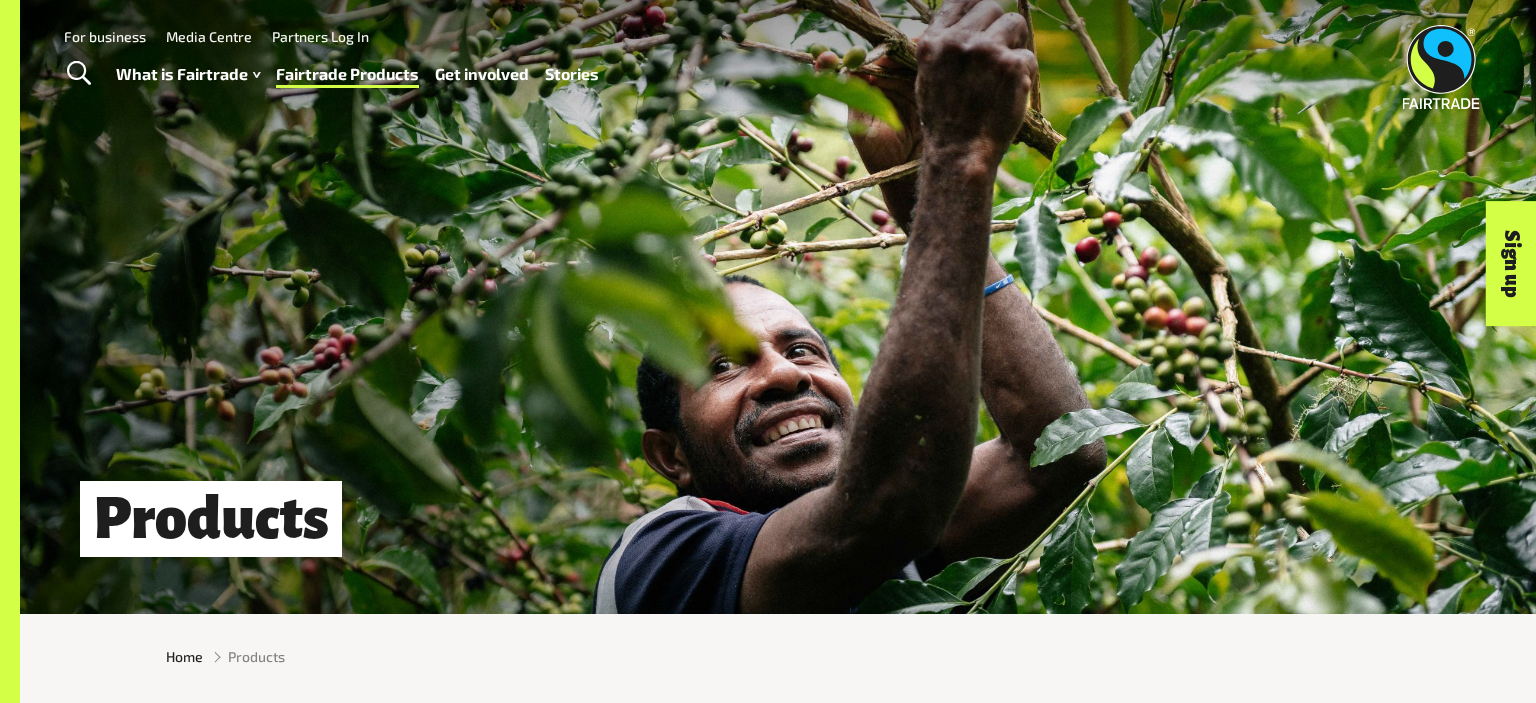 scroll, scrollTop: 0, scrollLeft: 0, axis: both 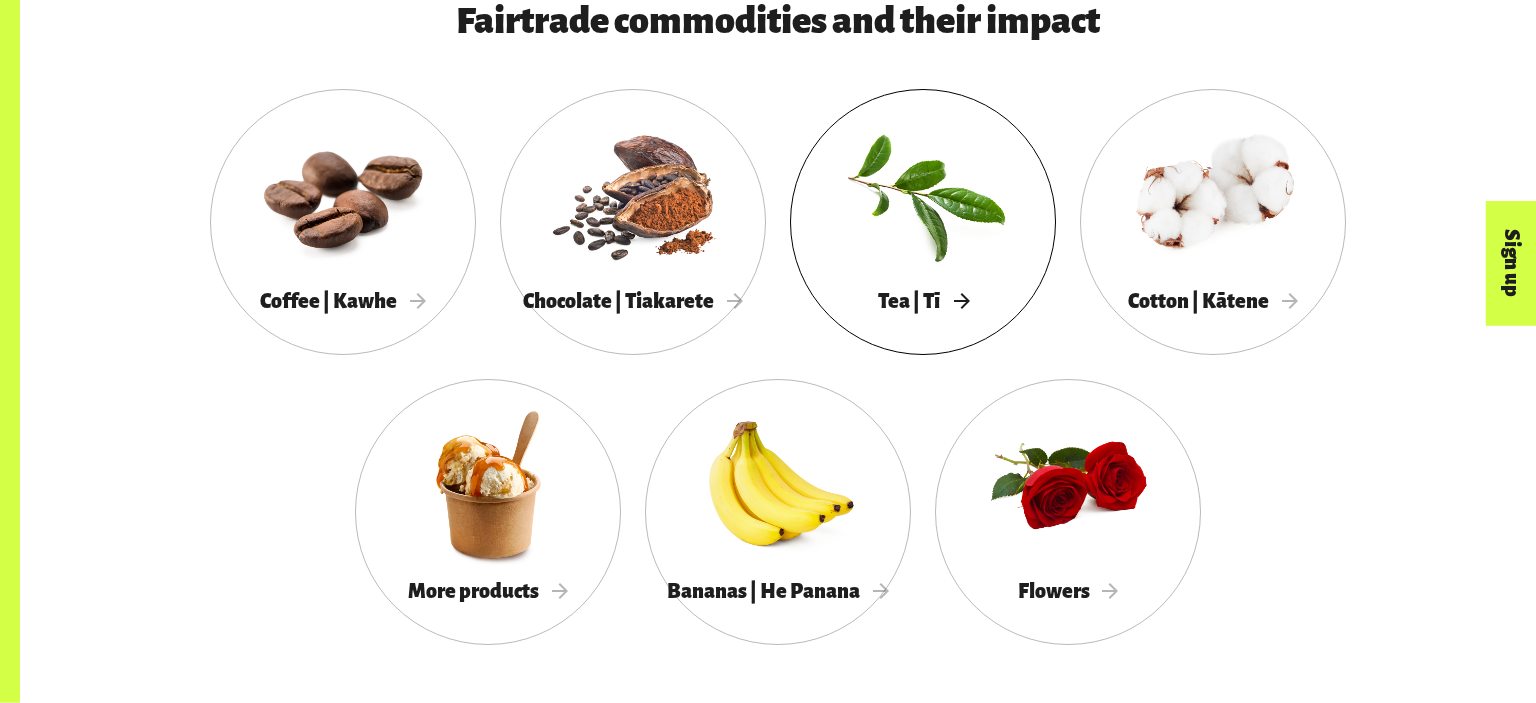 click at bounding box center [923, 194] 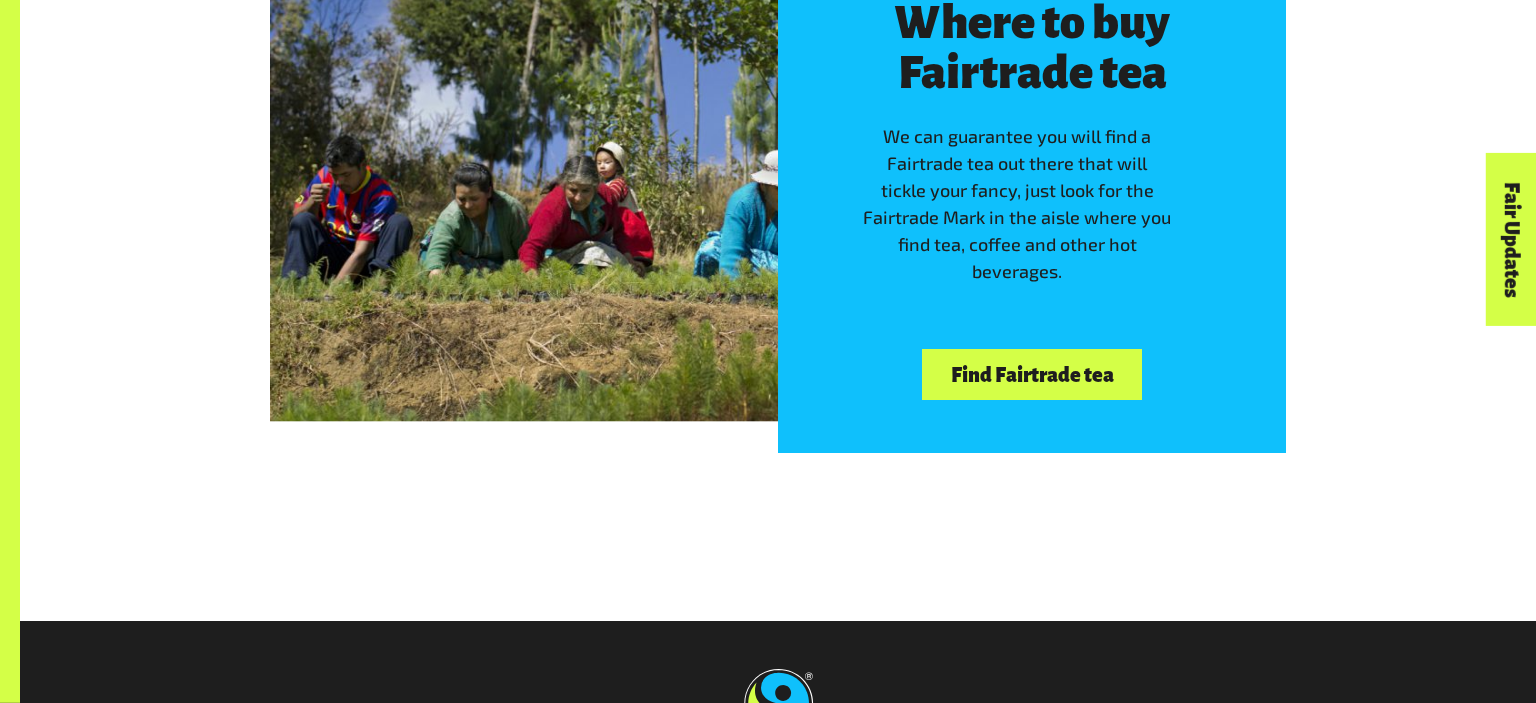 scroll, scrollTop: 4293, scrollLeft: 0, axis: vertical 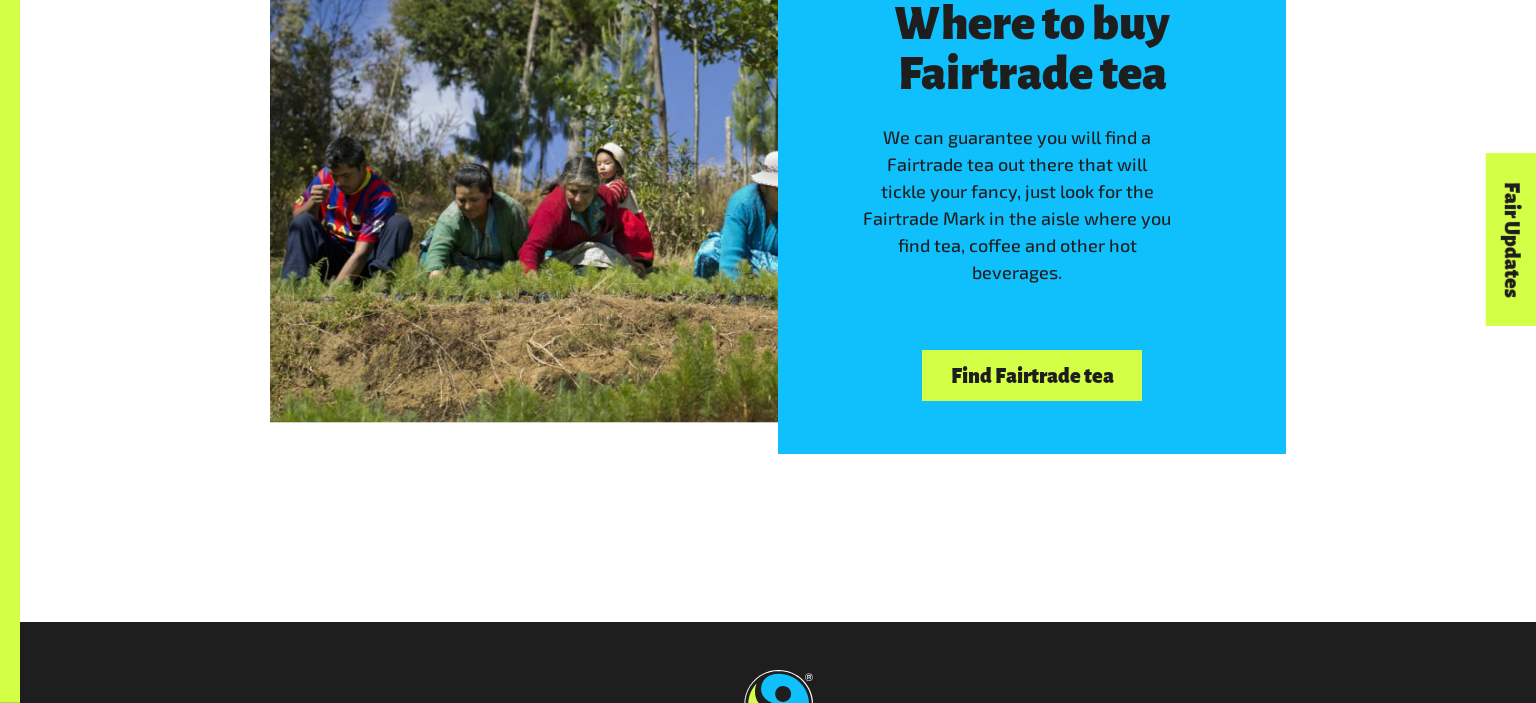 click on "Find Fairtrade tea" at bounding box center [1032, 375] 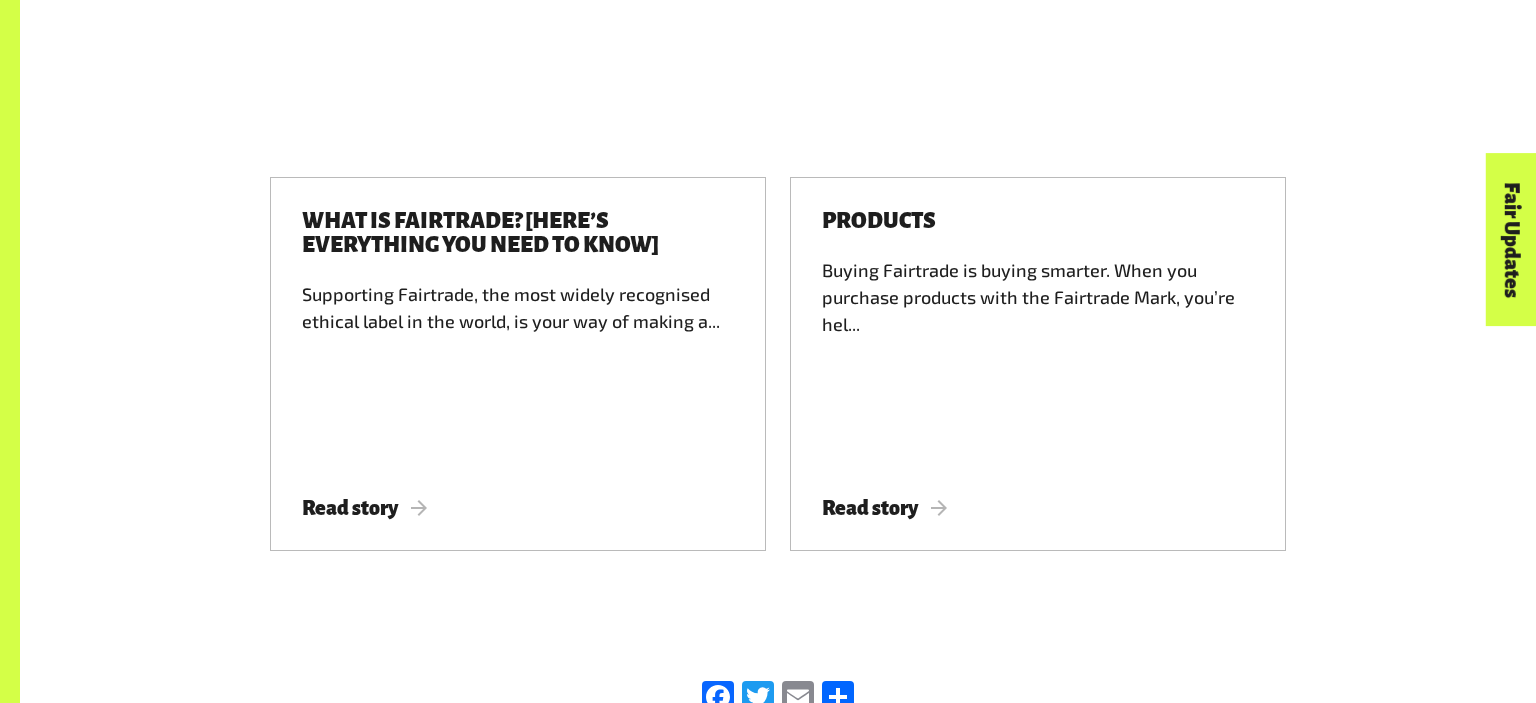 scroll, scrollTop: 1934, scrollLeft: 0, axis: vertical 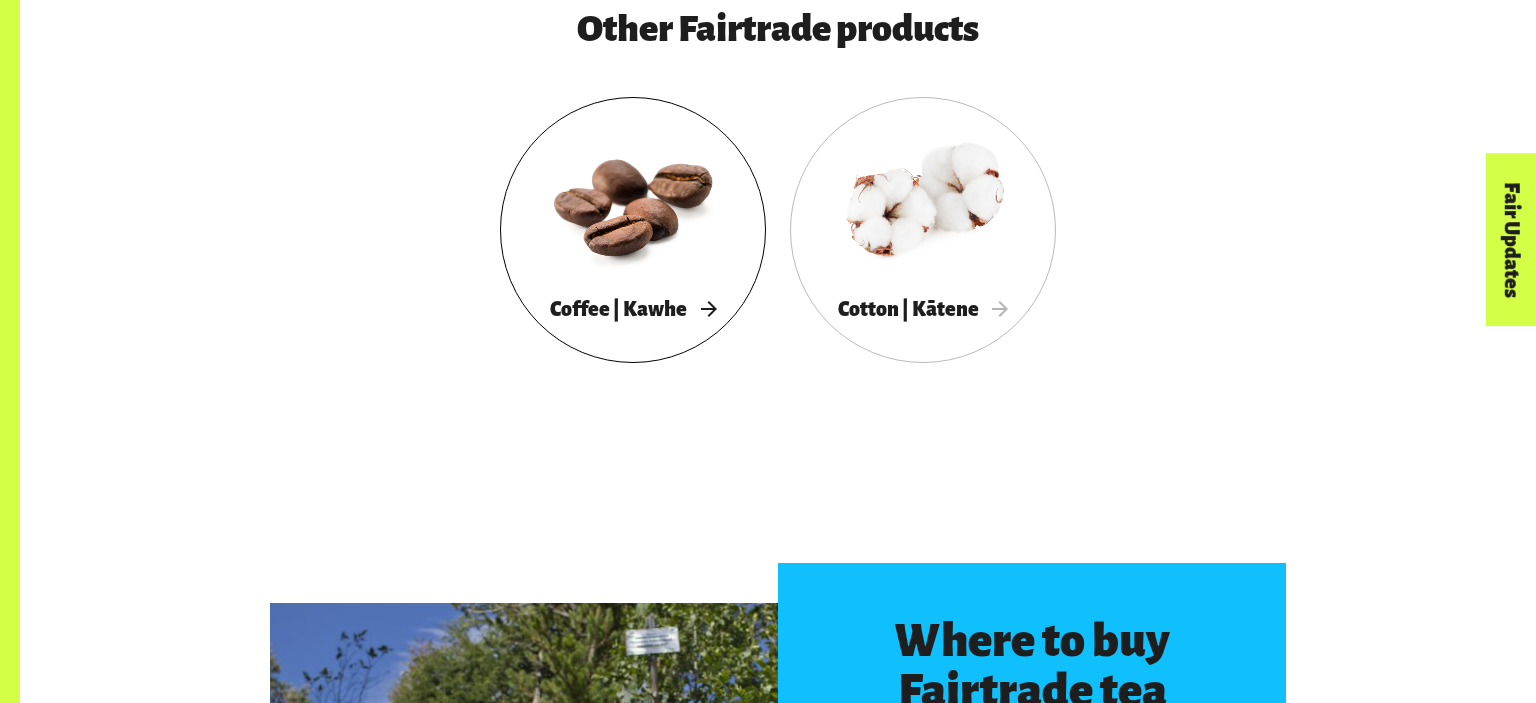 click at bounding box center [633, 202] 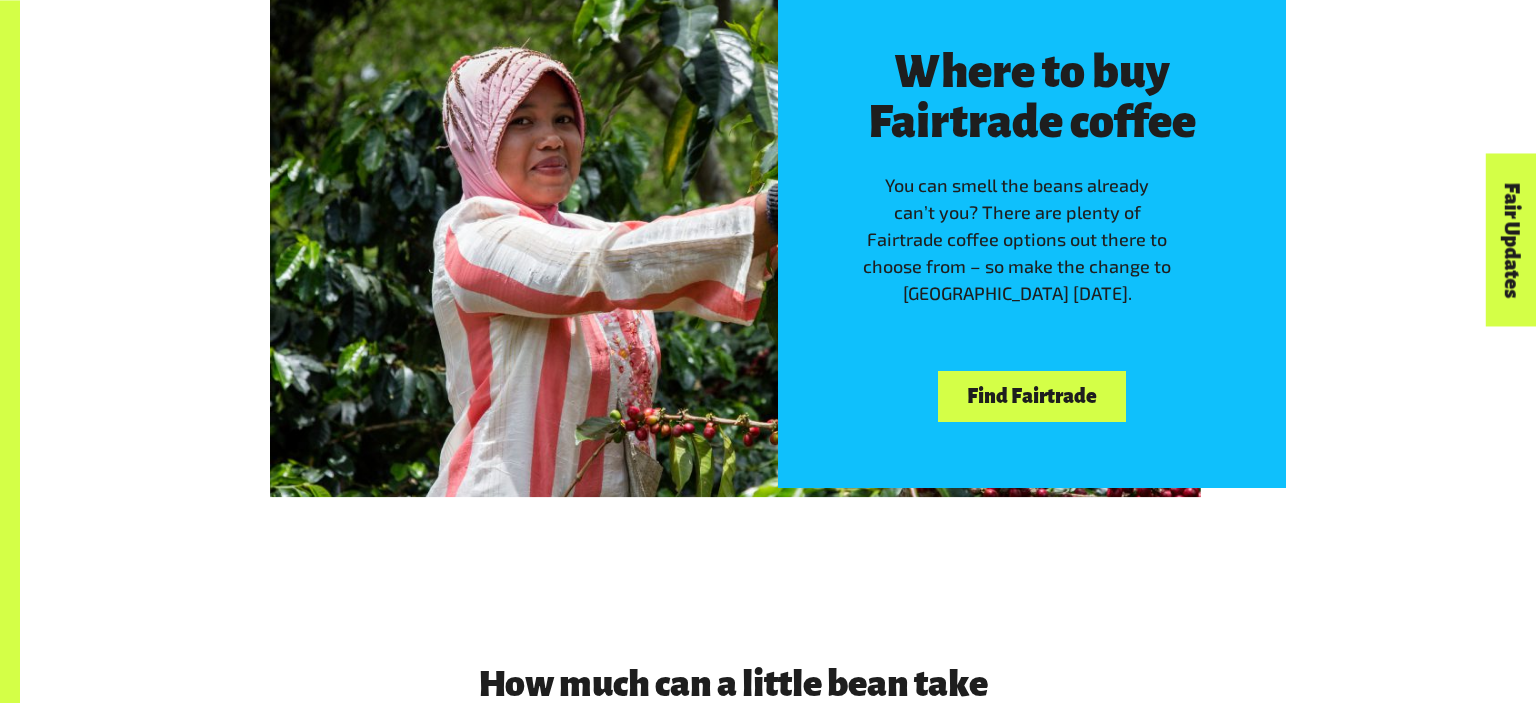 scroll, scrollTop: 2155, scrollLeft: 0, axis: vertical 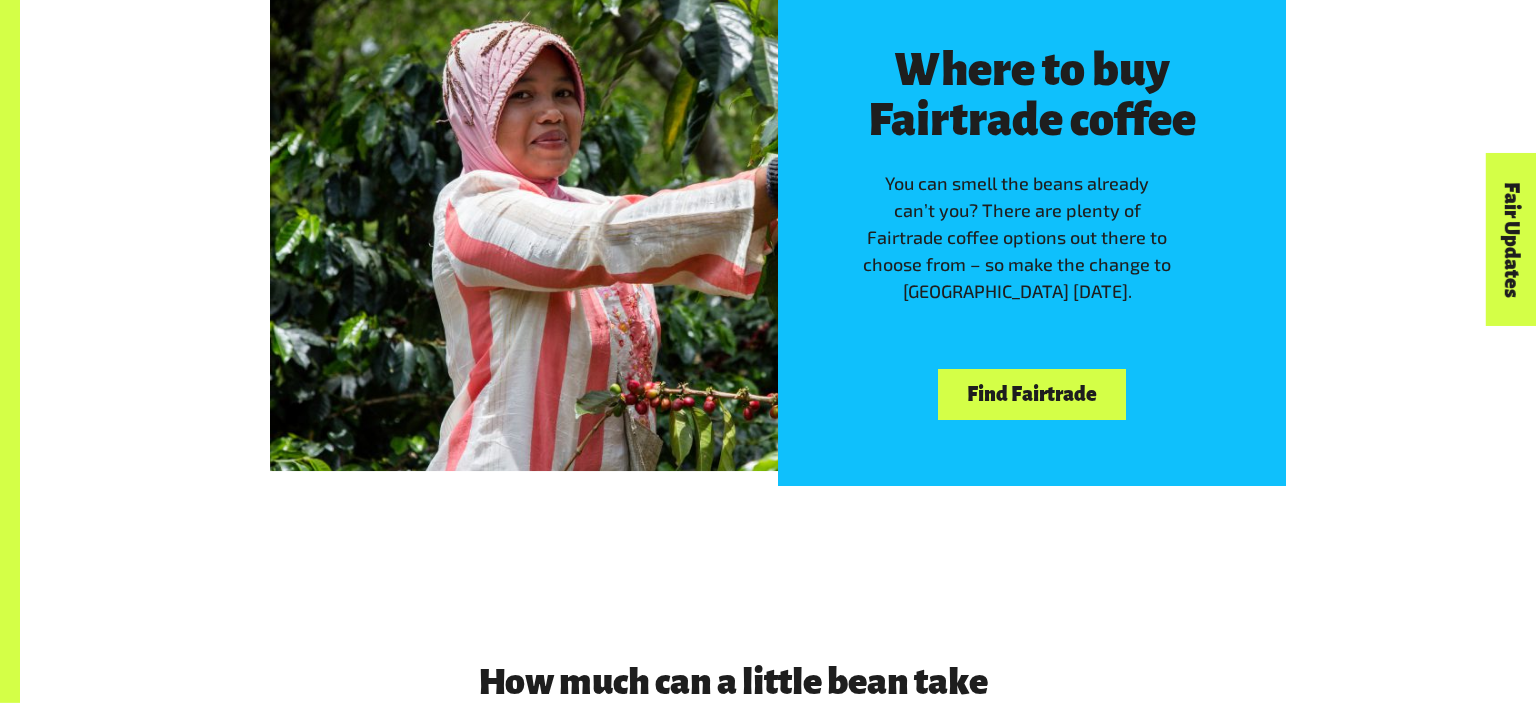 click on "Find Fairtrade" at bounding box center (1031, 394) 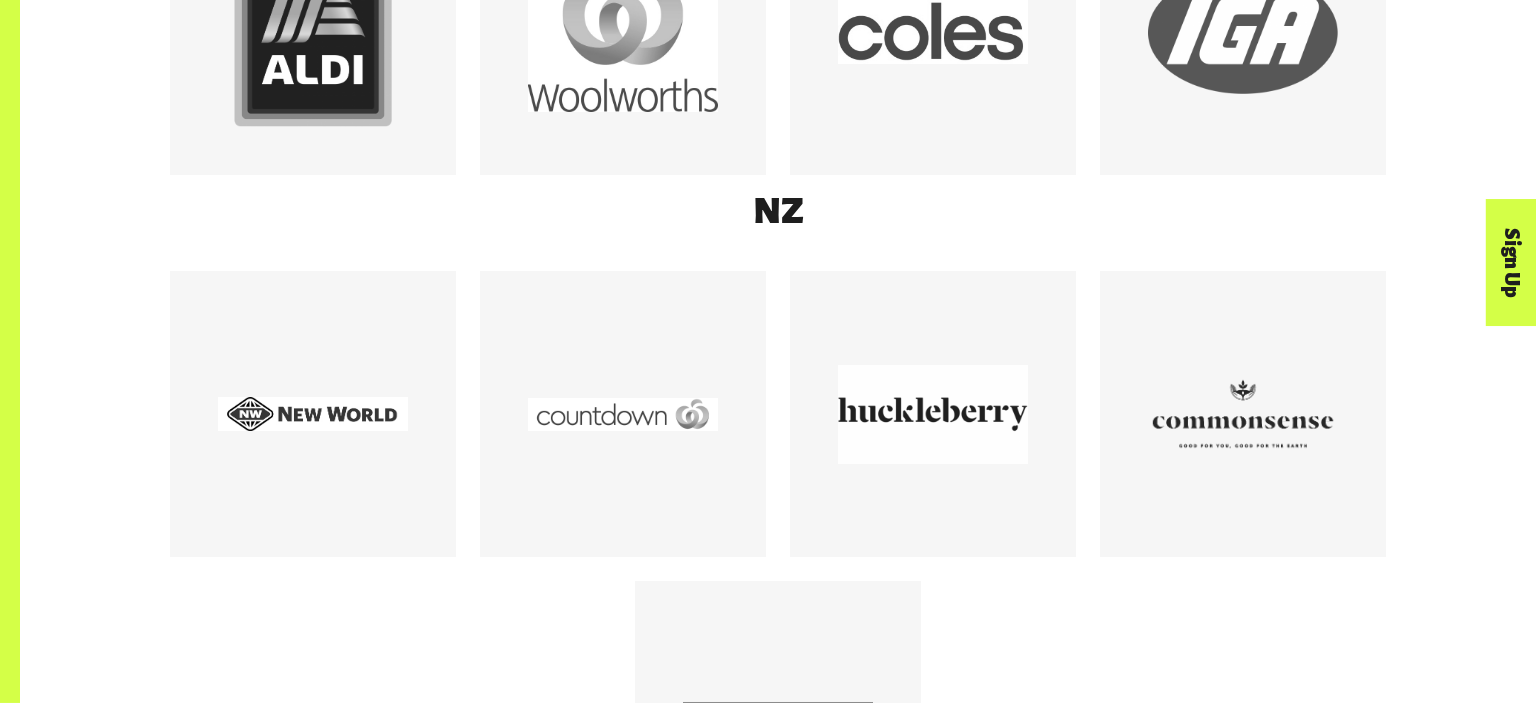 scroll, scrollTop: 1876, scrollLeft: 0, axis: vertical 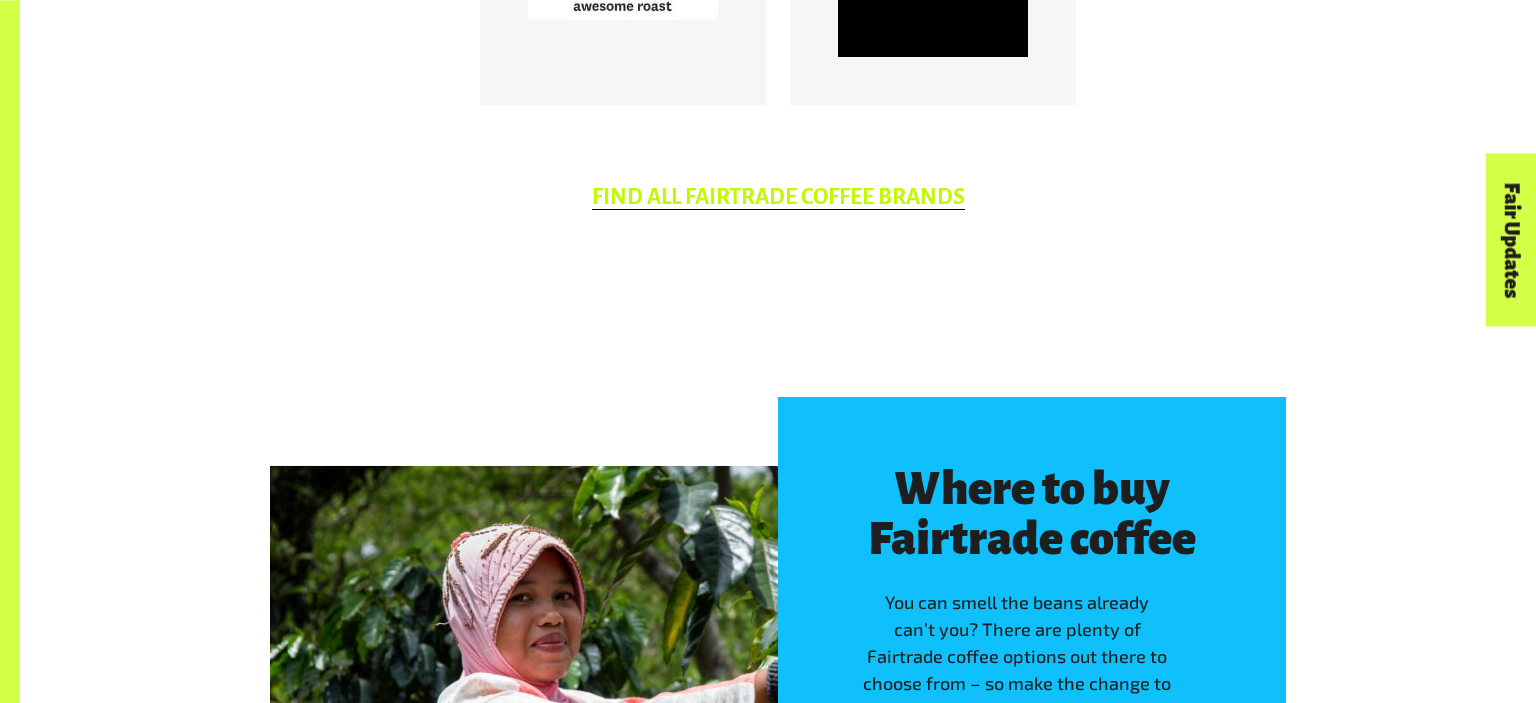 click on "FIND ALL FAIRTRADE COFFEE BRANDS" at bounding box center (778, 197) 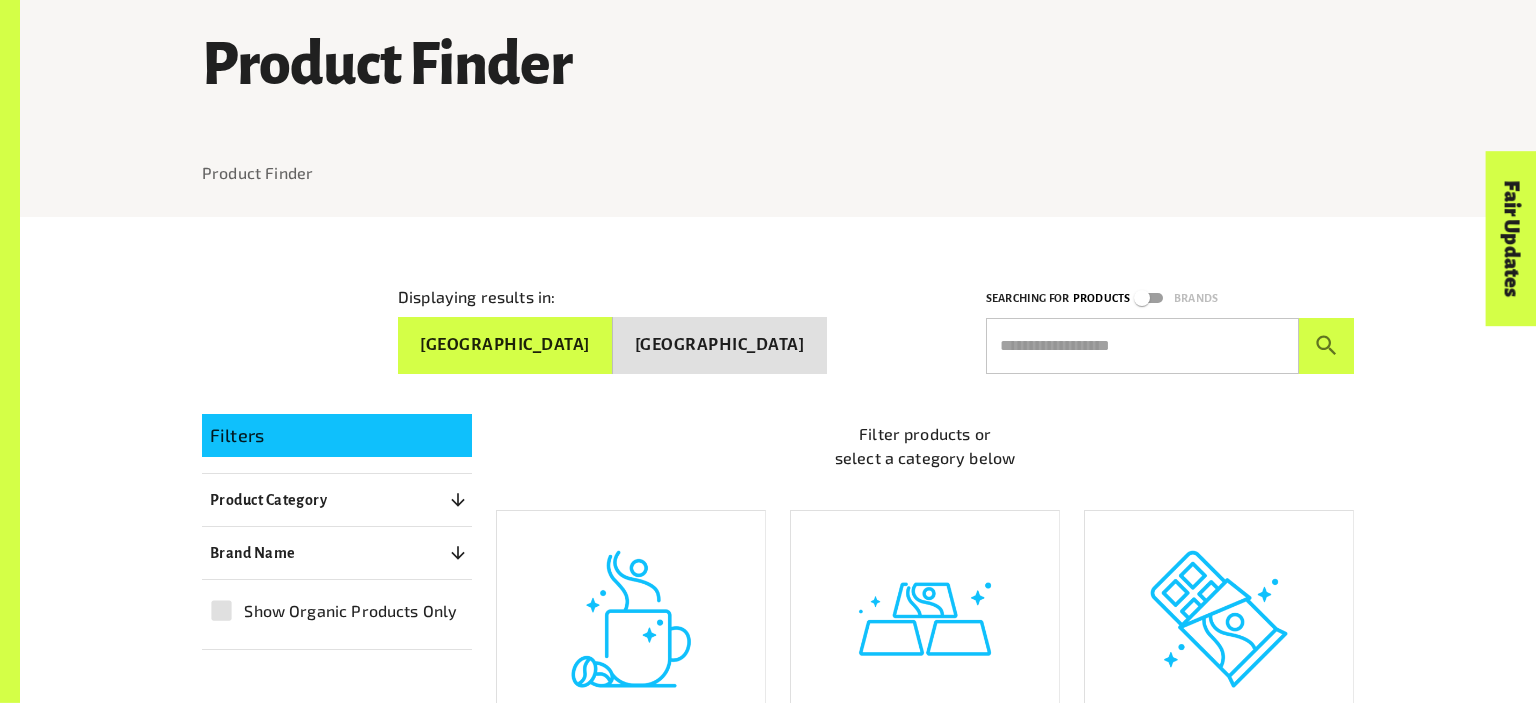 scroll, scrollTop: 311, scrollLeft: 0, axis: vertical 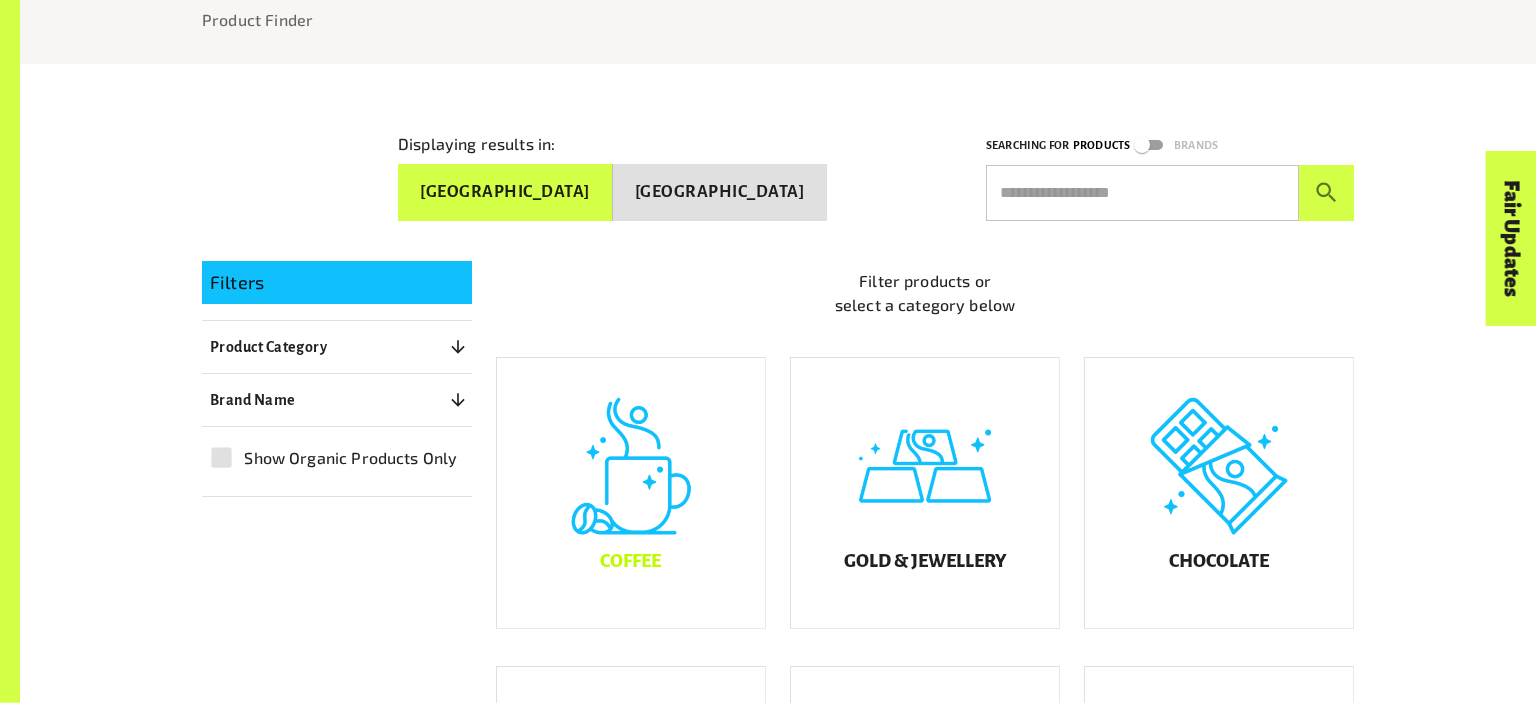click on "Coffee" at bounding box center (631, 493) 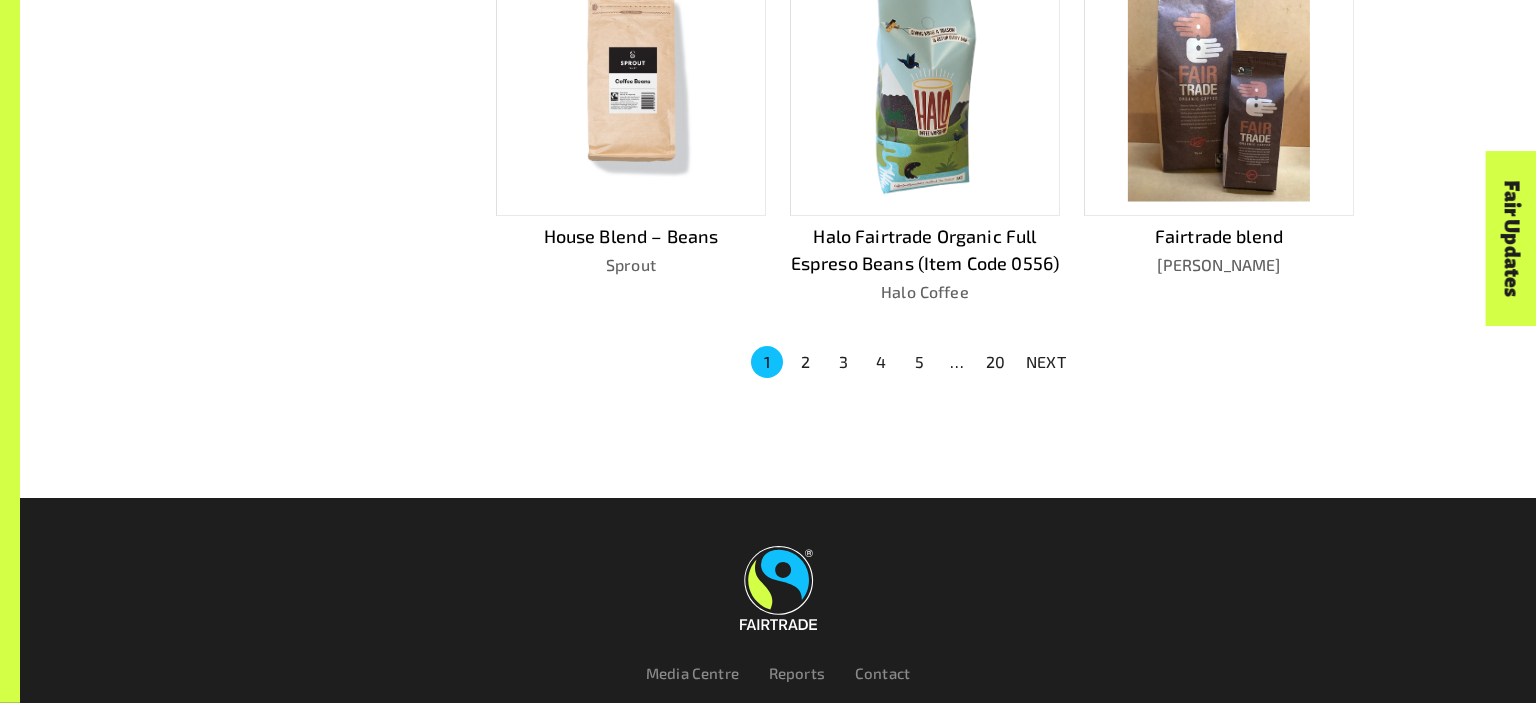 scroll, scrollTop: 1540, scrollLeft: 0, axis: vertical 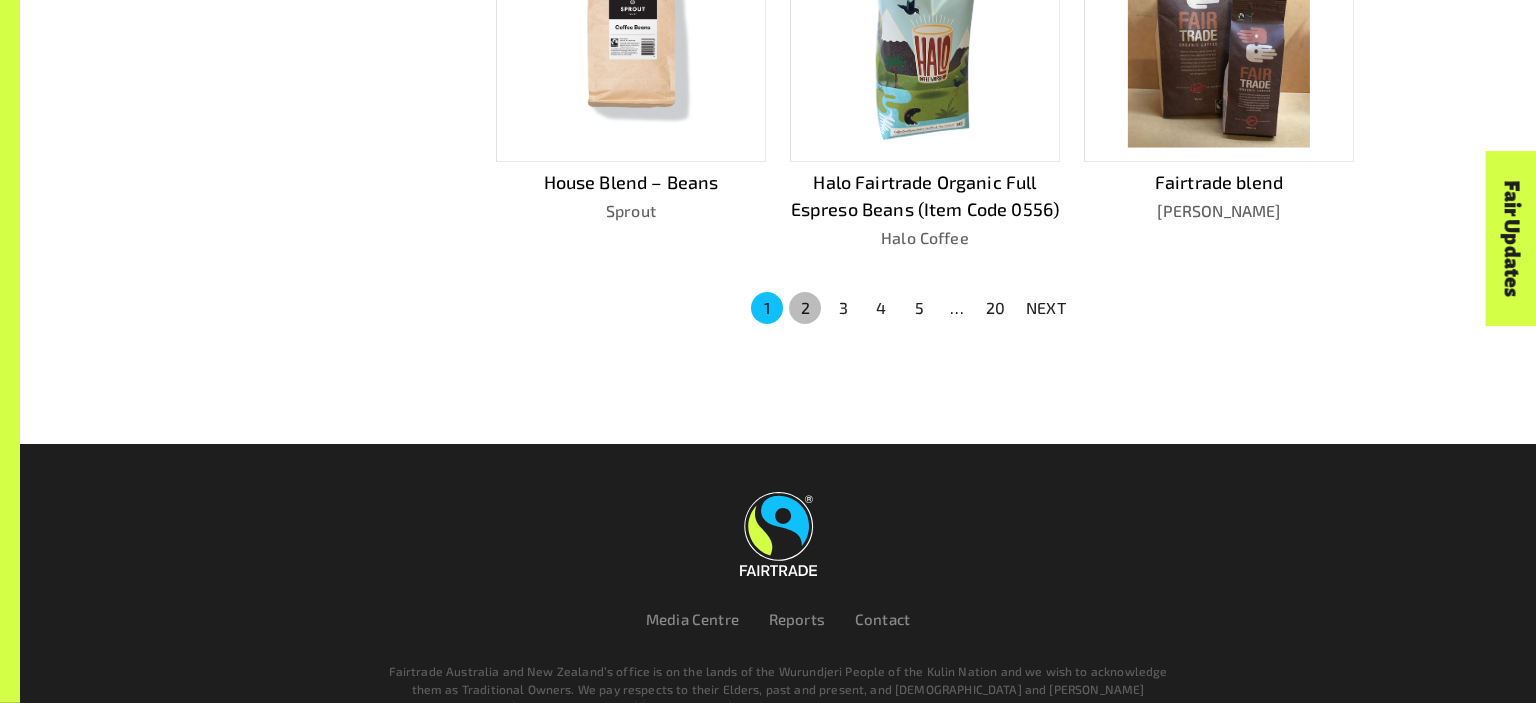 click on "2" at bounding box center (805, 308) 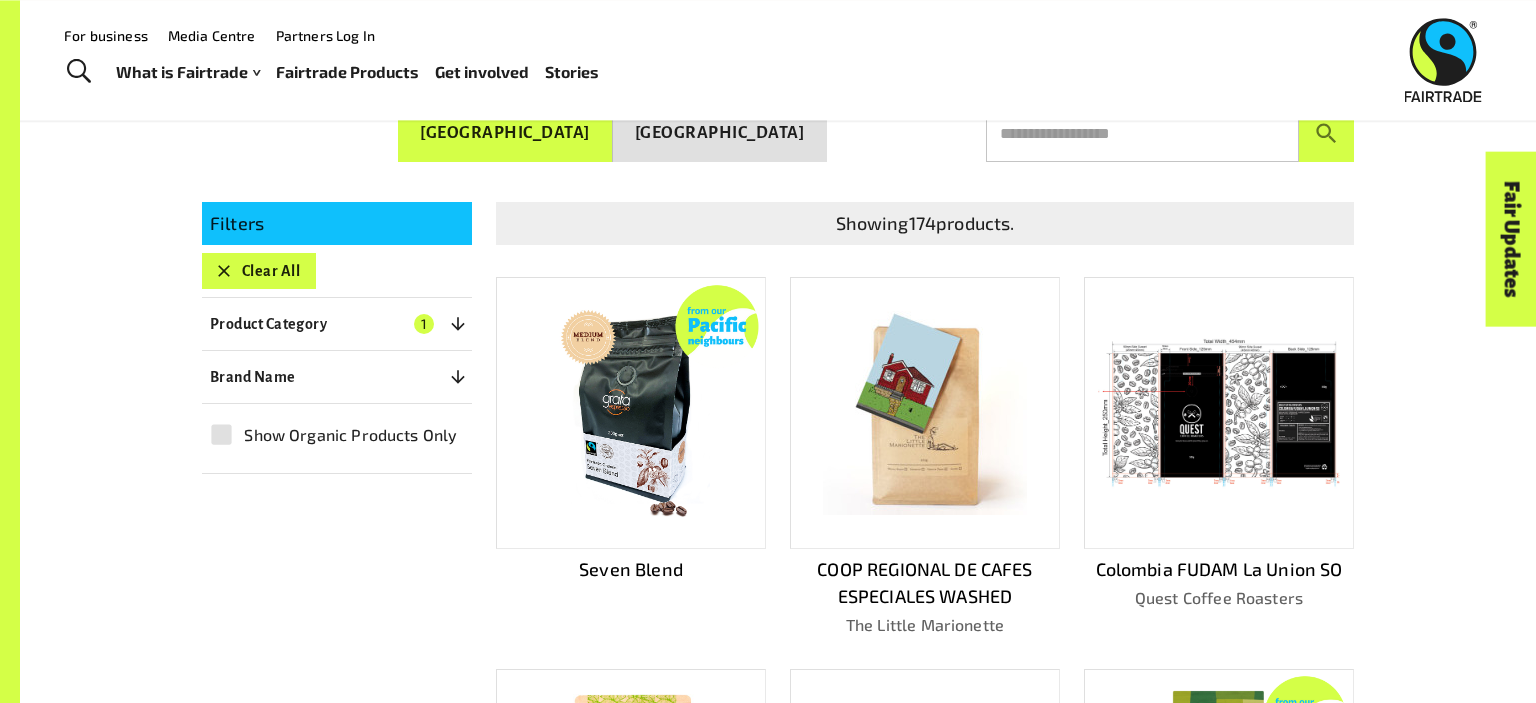 scroll, scrollTop: 369, scrollLeft: 0, axis: vertical 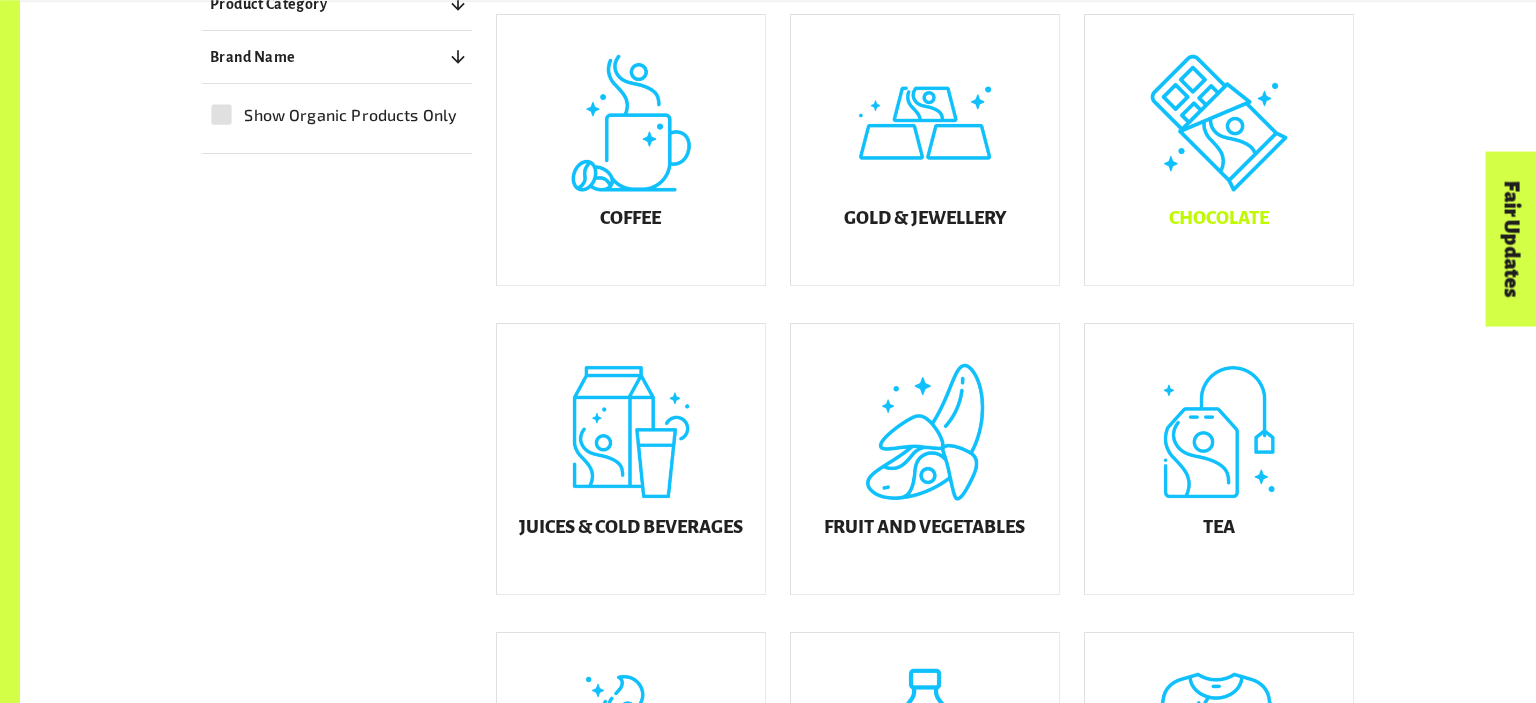 click on "Chocolate" at bounding box center (1219, 150) 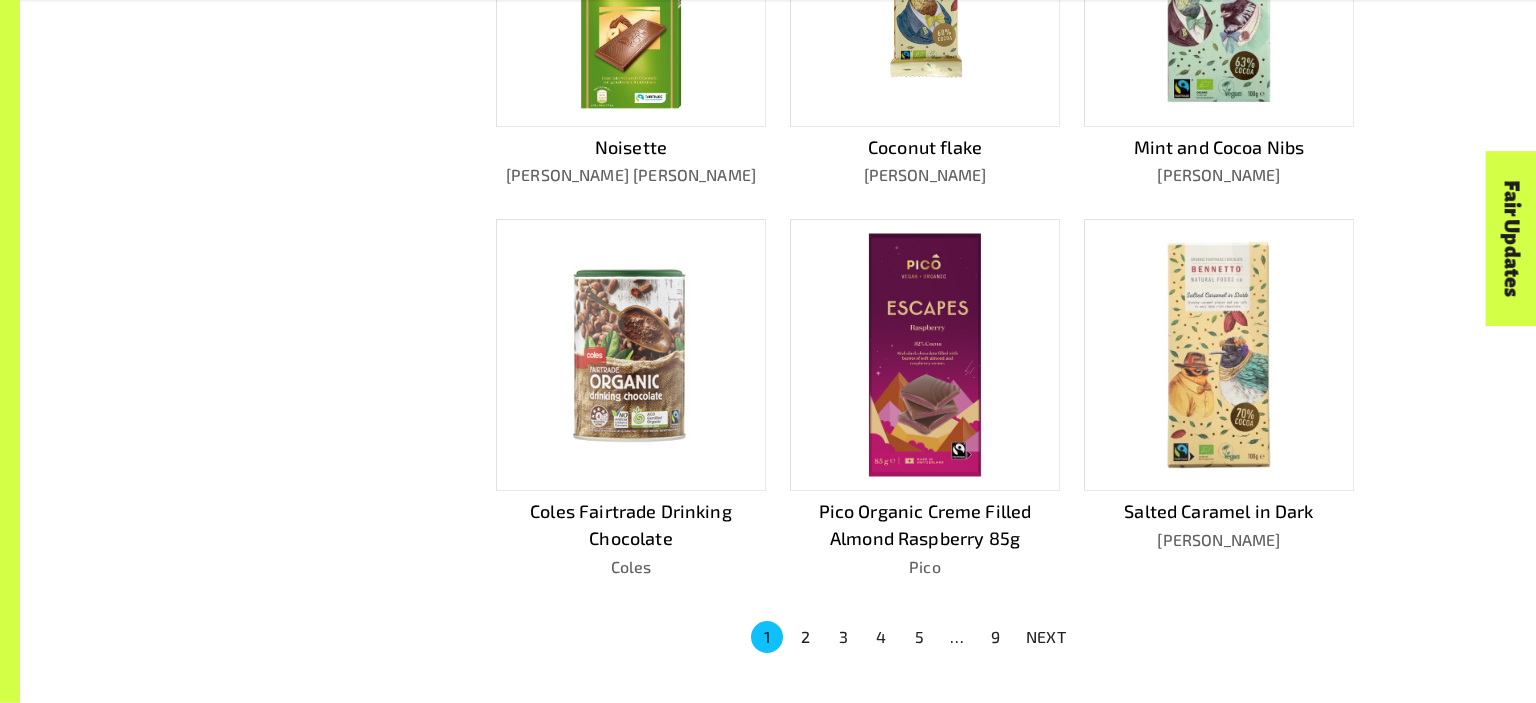 scroll, scrollTop: 1186, scrollLeft: 0, axis: vertical 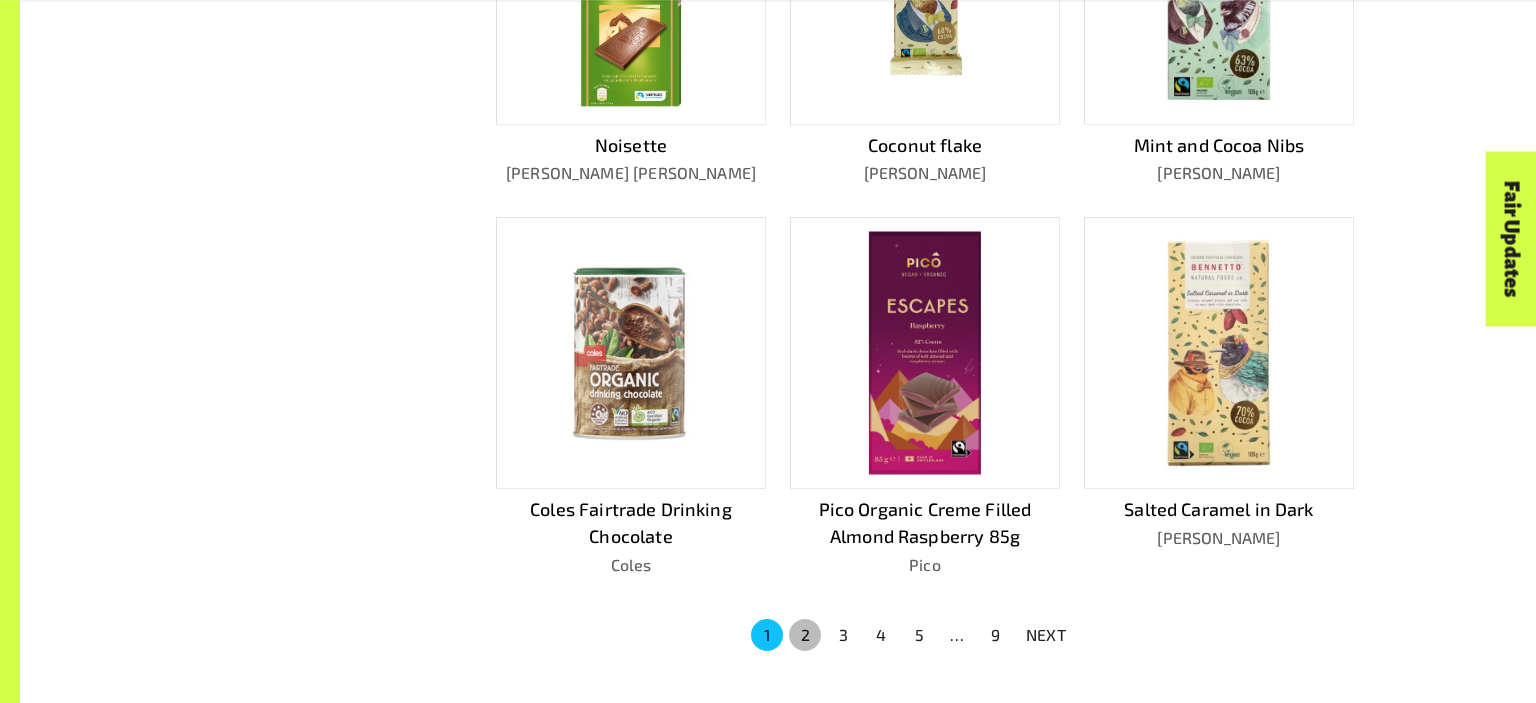 click on "2" at bounding box center (805, 635) 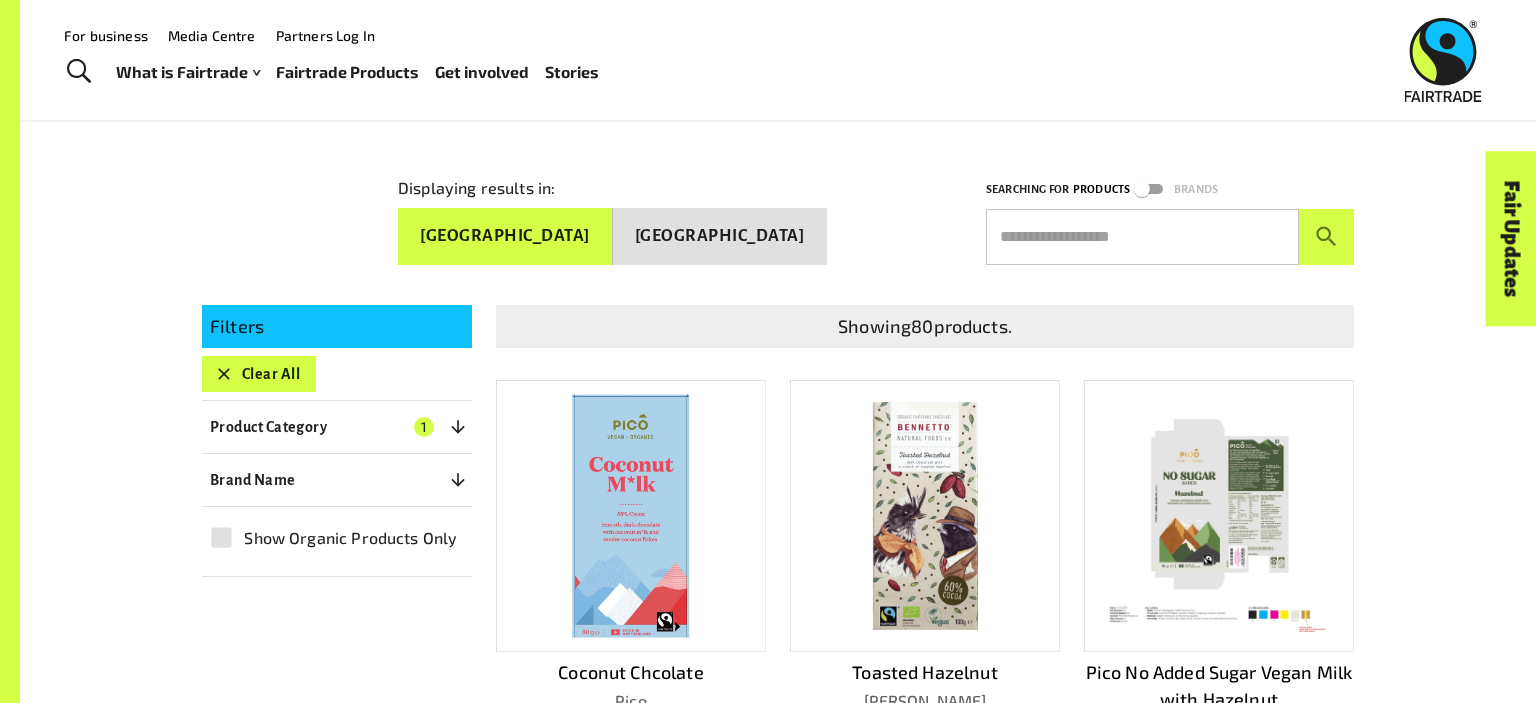 scroll, scrollTop: 266, scrollLeft: 0, axis: vertical 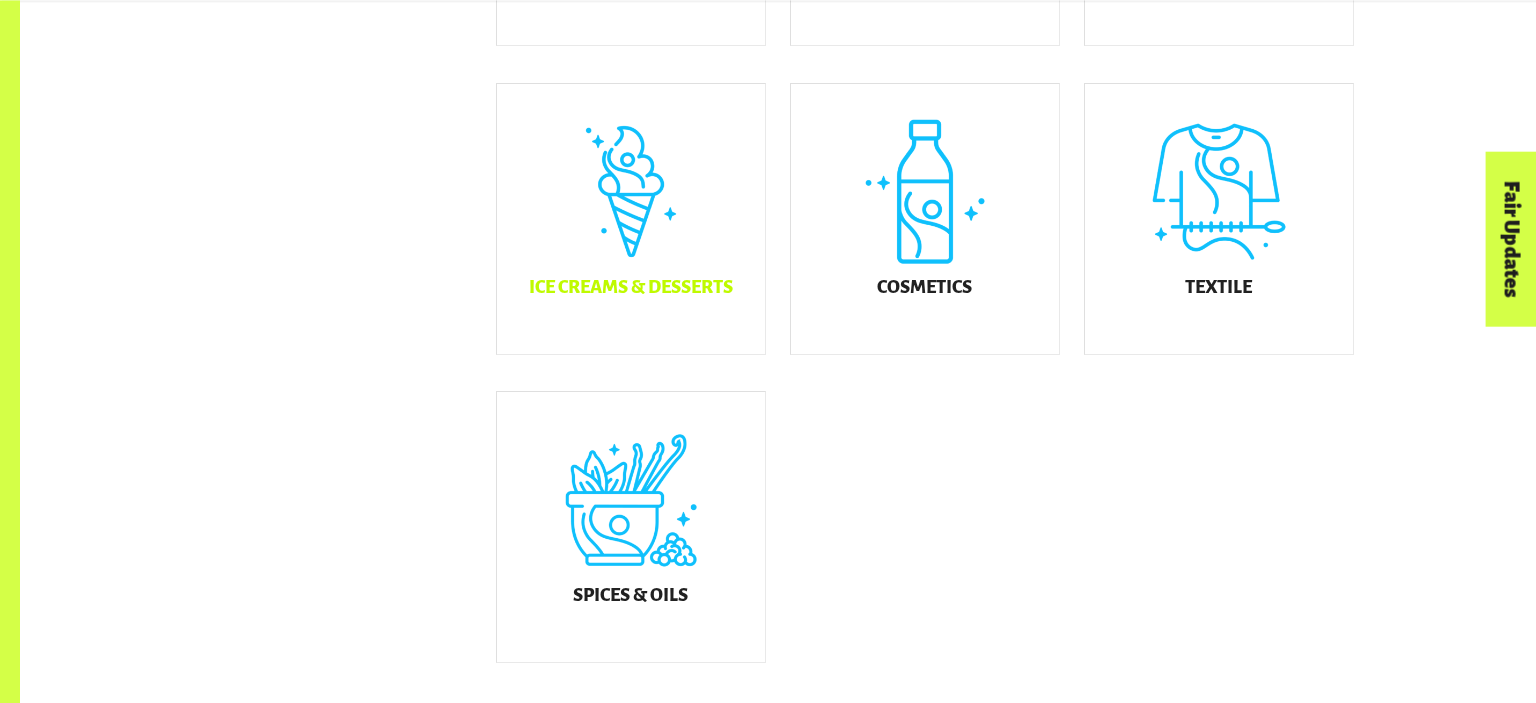 click on "Ice Creams & Desserts" at bounding box center [631, 219] 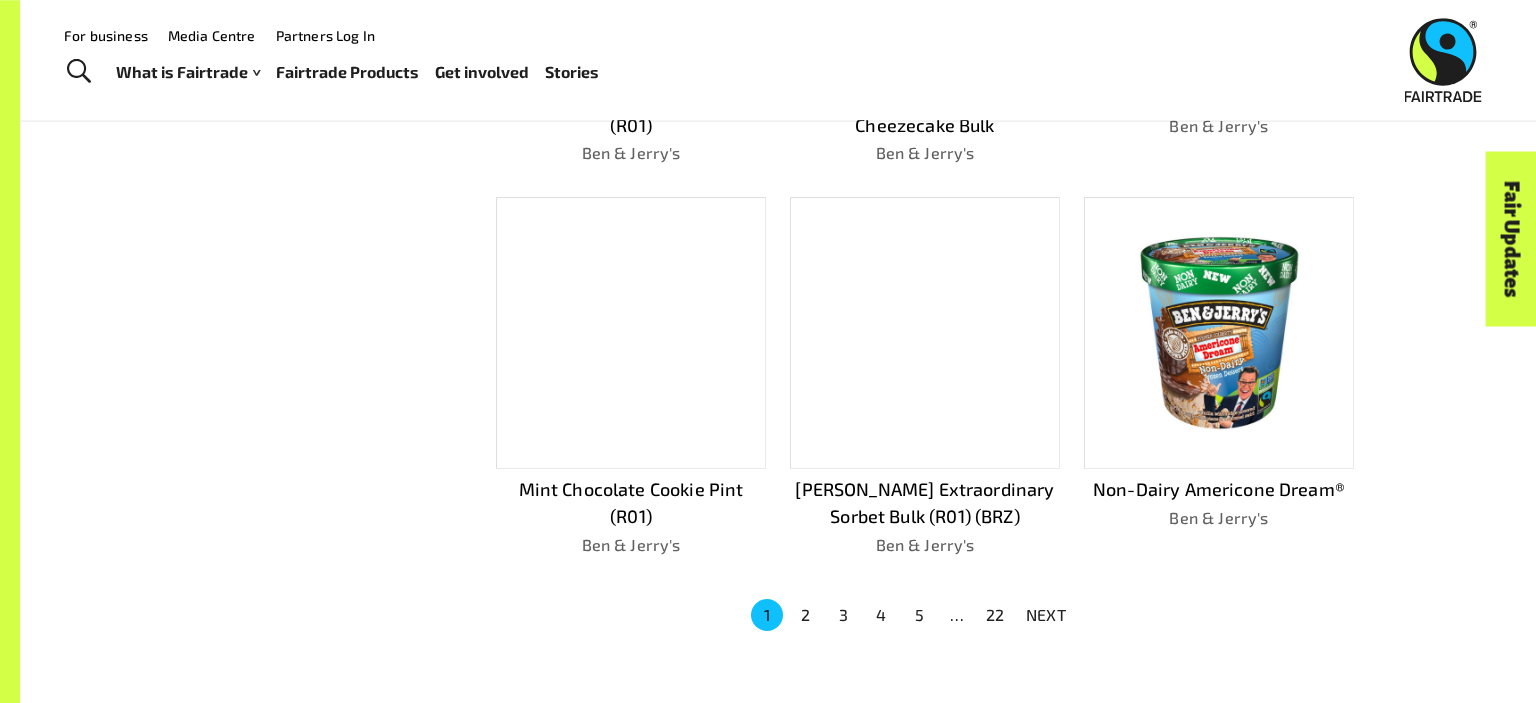 scroll, scrollTop: 1232, scrollLeft: 0, axis: vertical 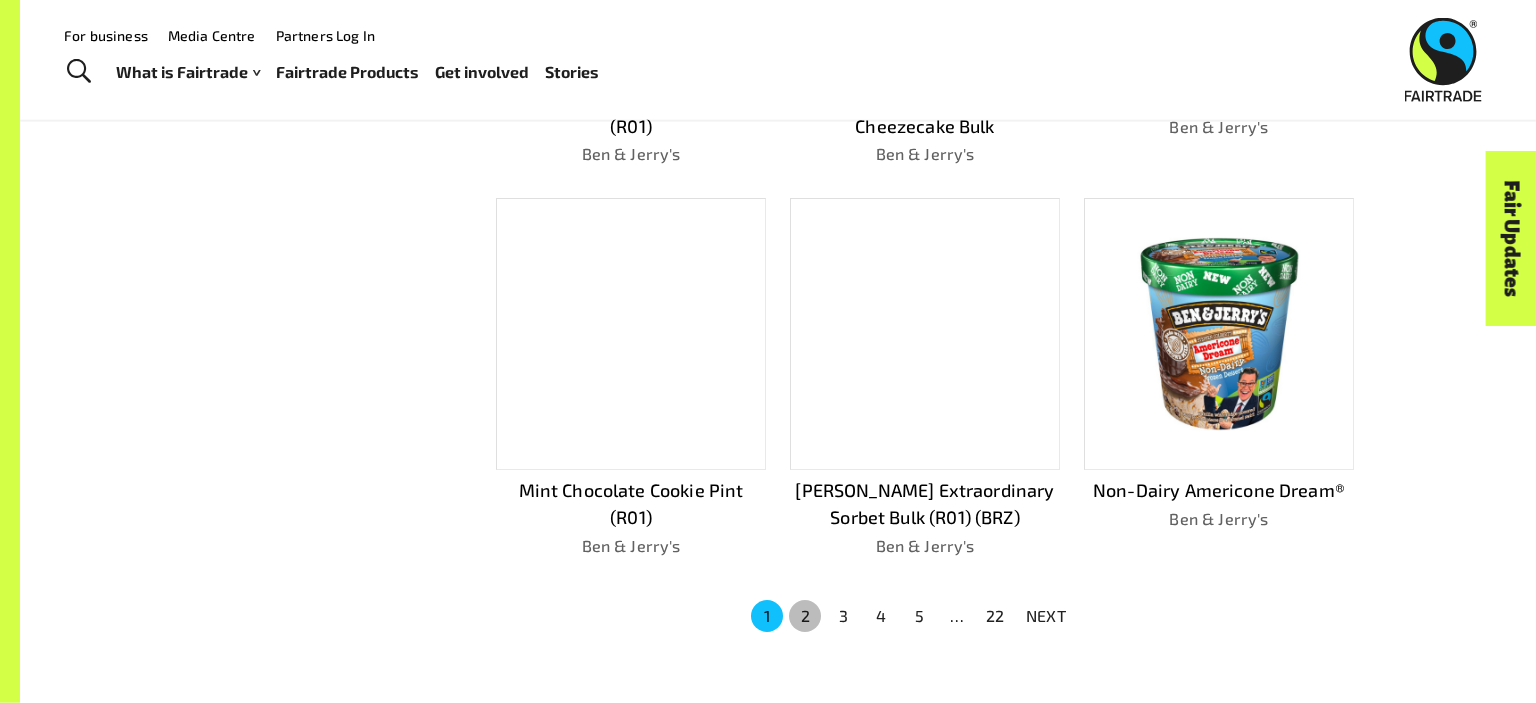 click on "2" at bounding box center (805, 616) 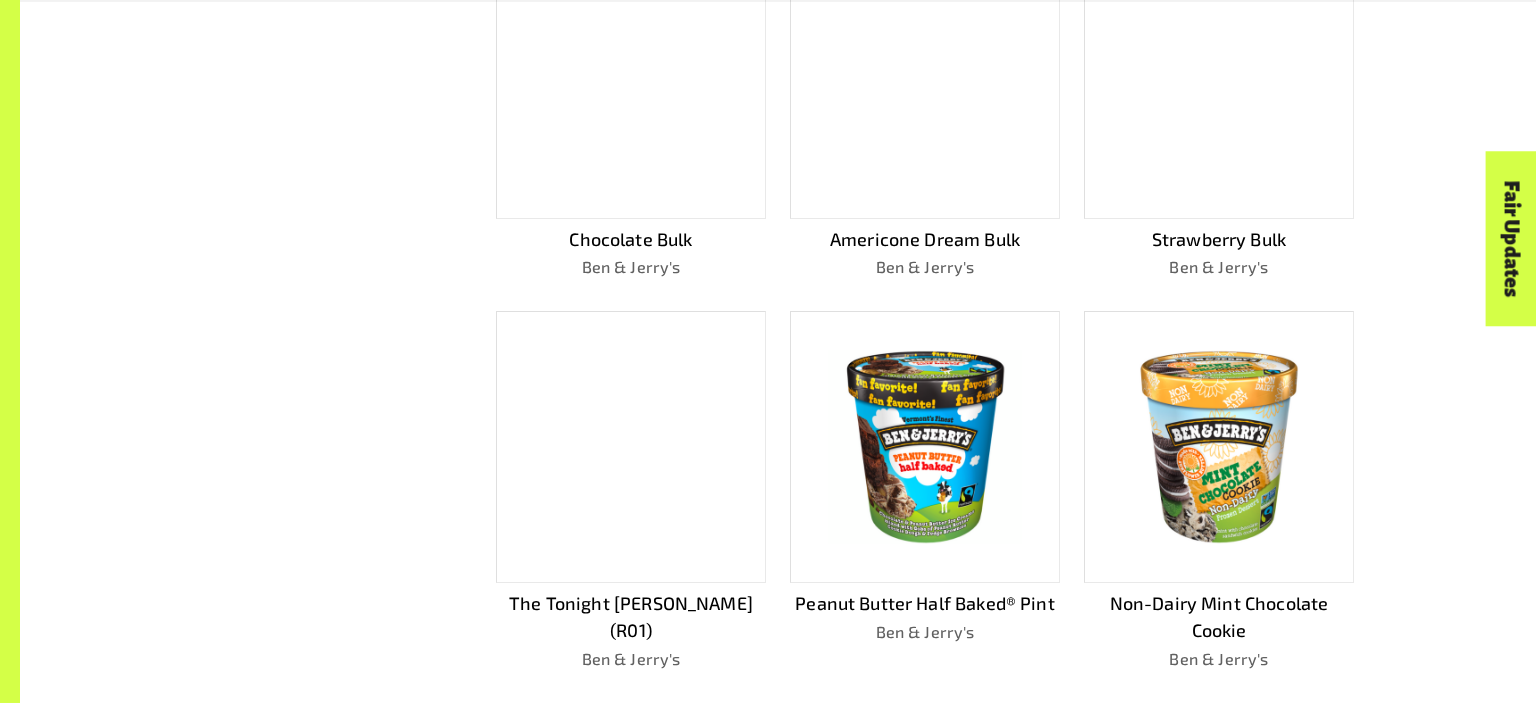 scroll, scrollTop: 1093, scrollLeft: 0, axis: vertical 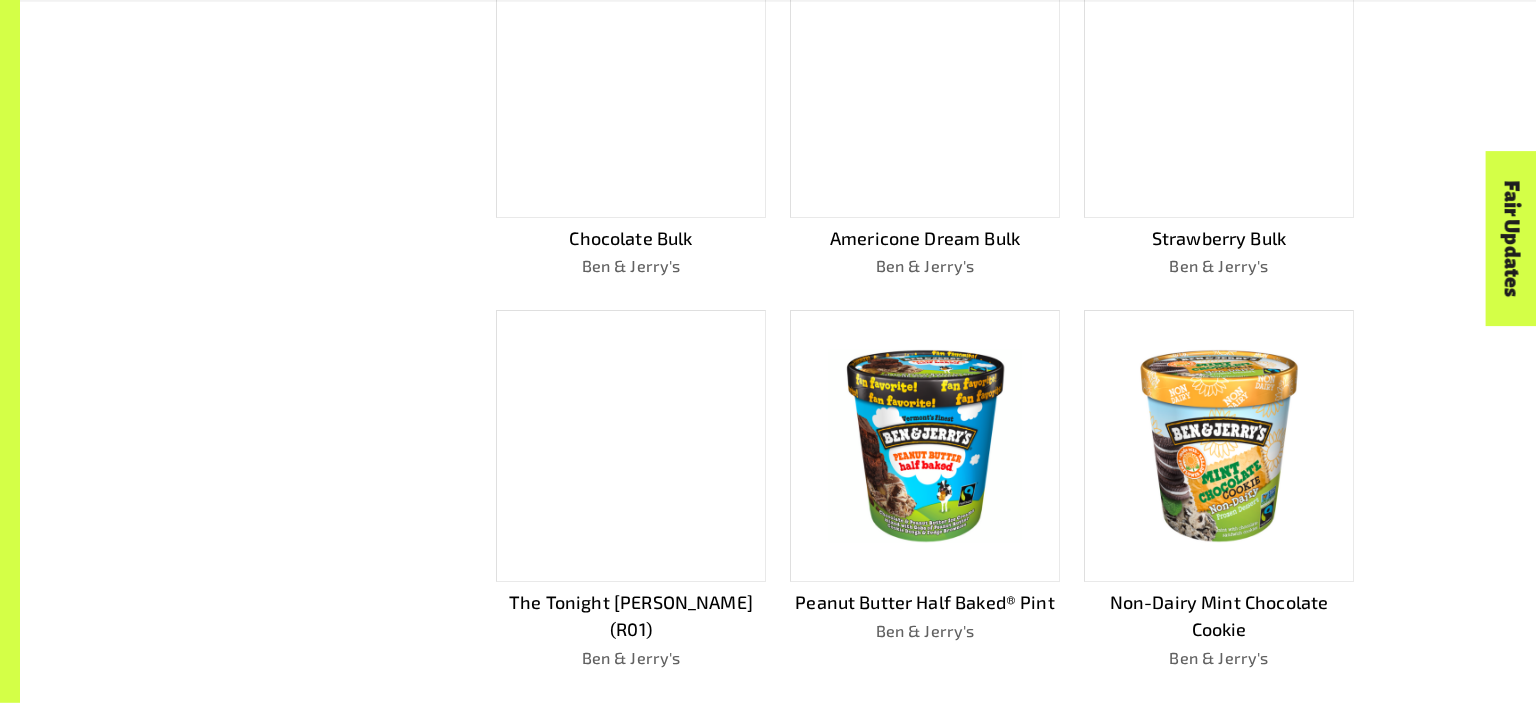 click at bounding box center [1218, 445] 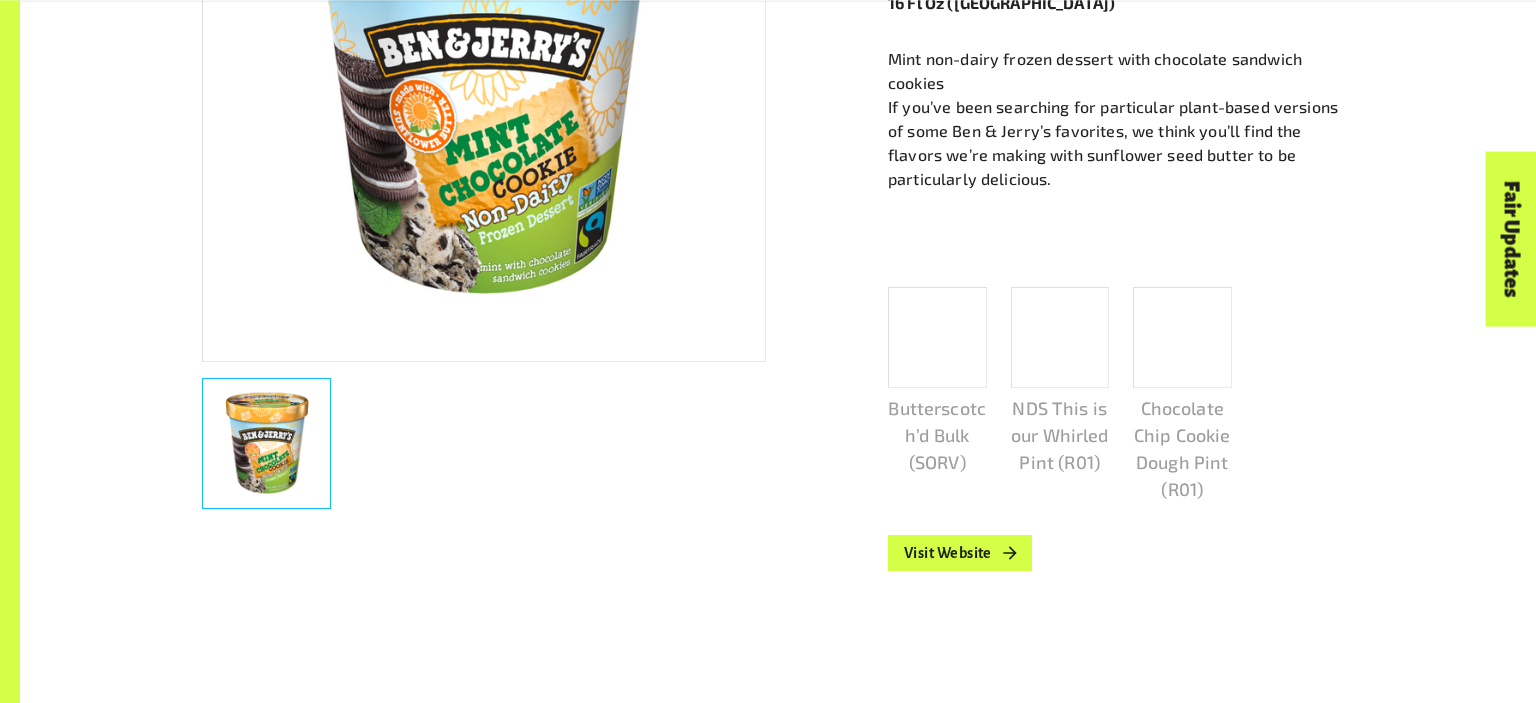 scroll, scrollTop: 664, scrollLeft: 0, axis: vertical 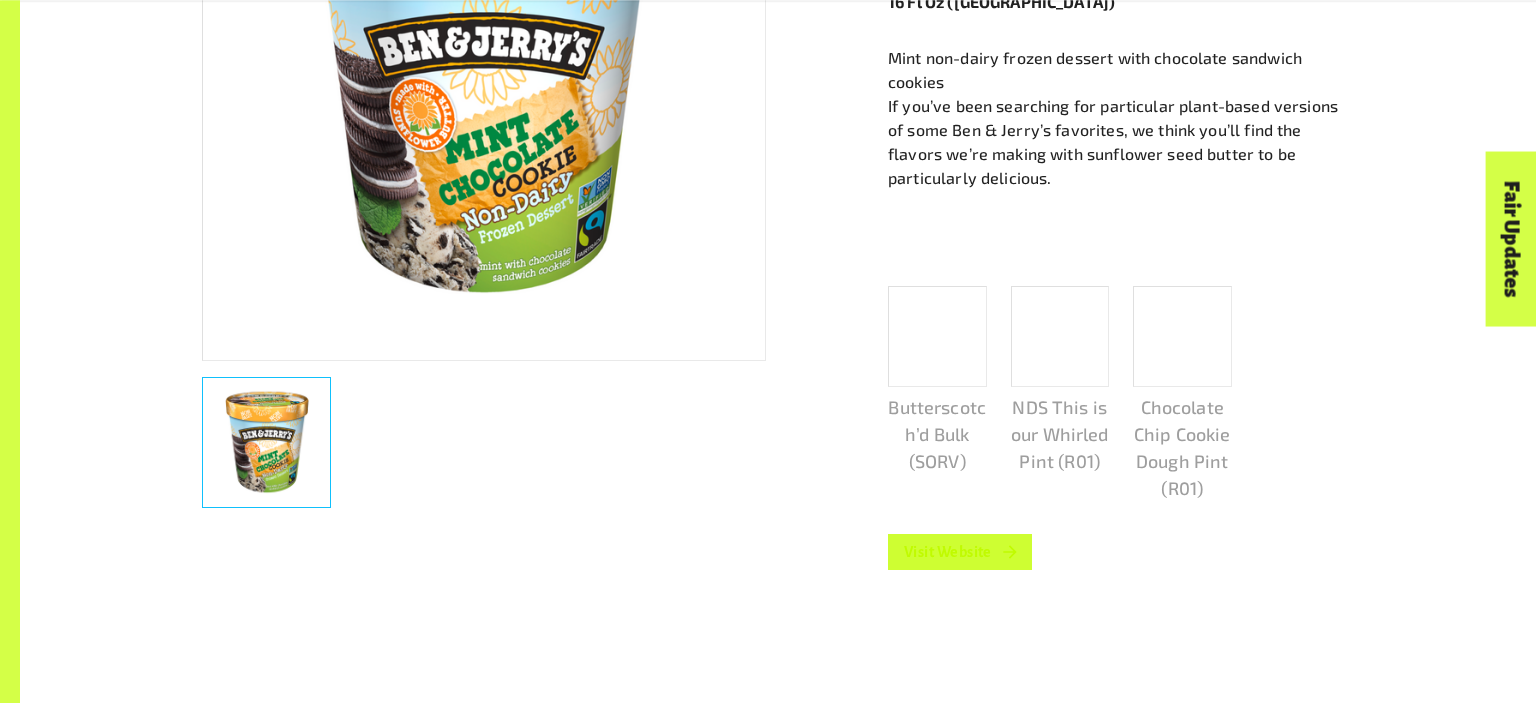 click 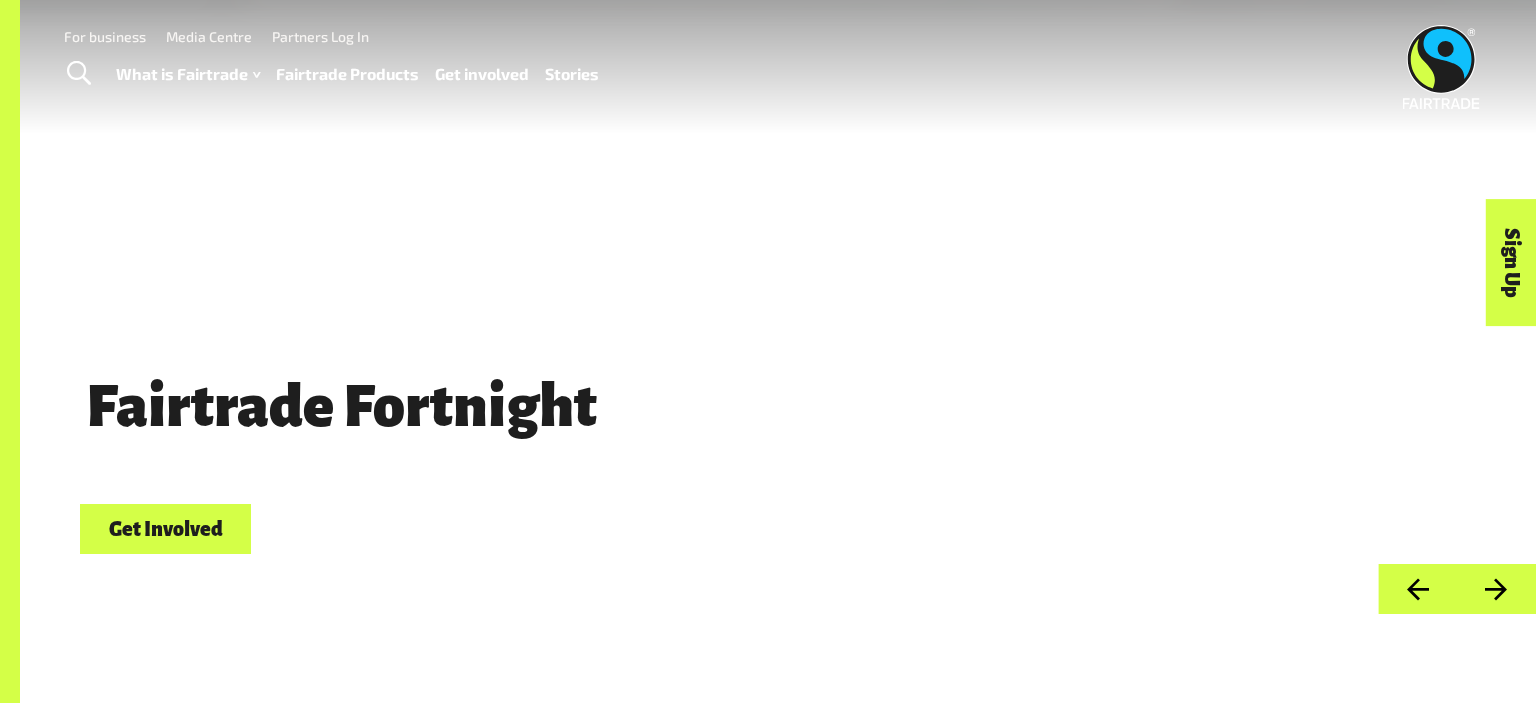 scroll, scrollTop: 0, scrollLeft: 0, axis: both 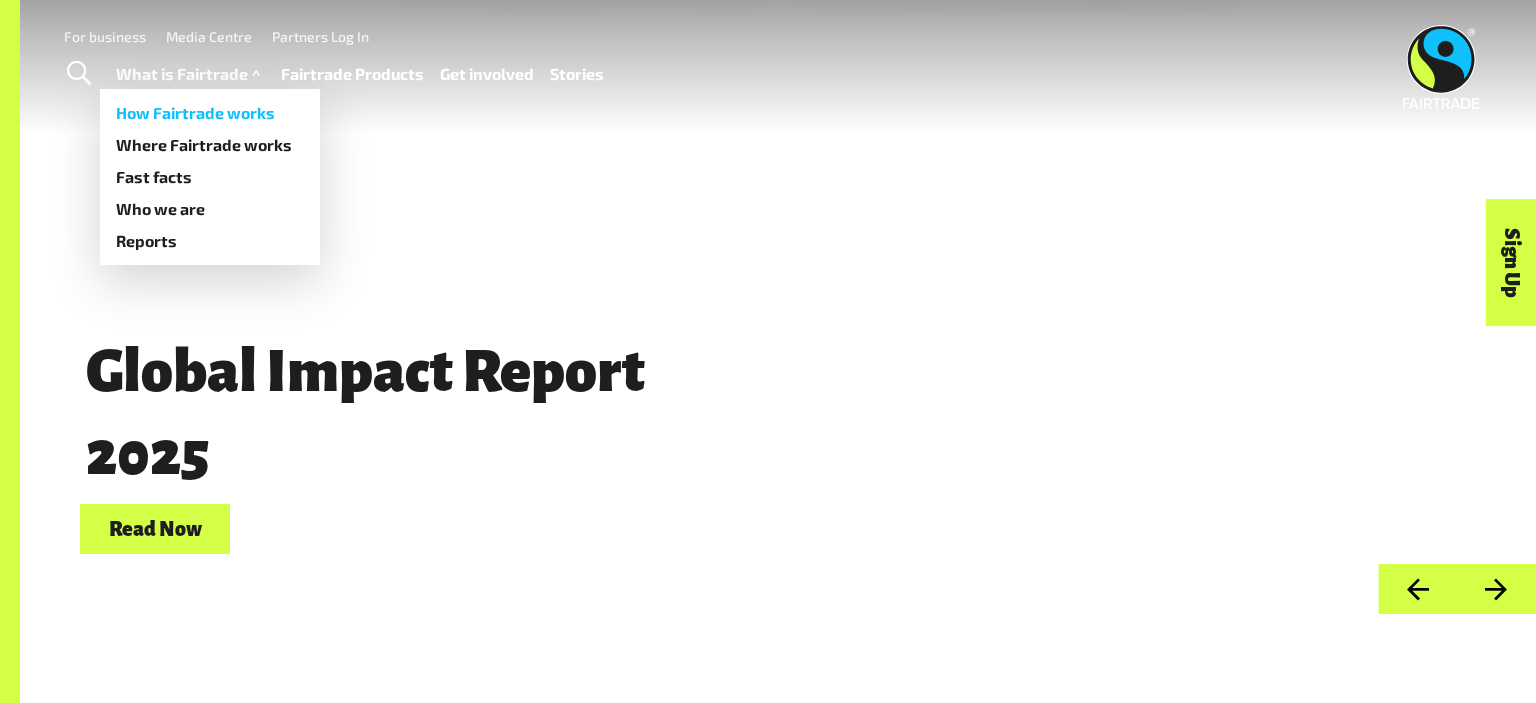 click on "How Fairtrade works" at bounding box center [210, 113] 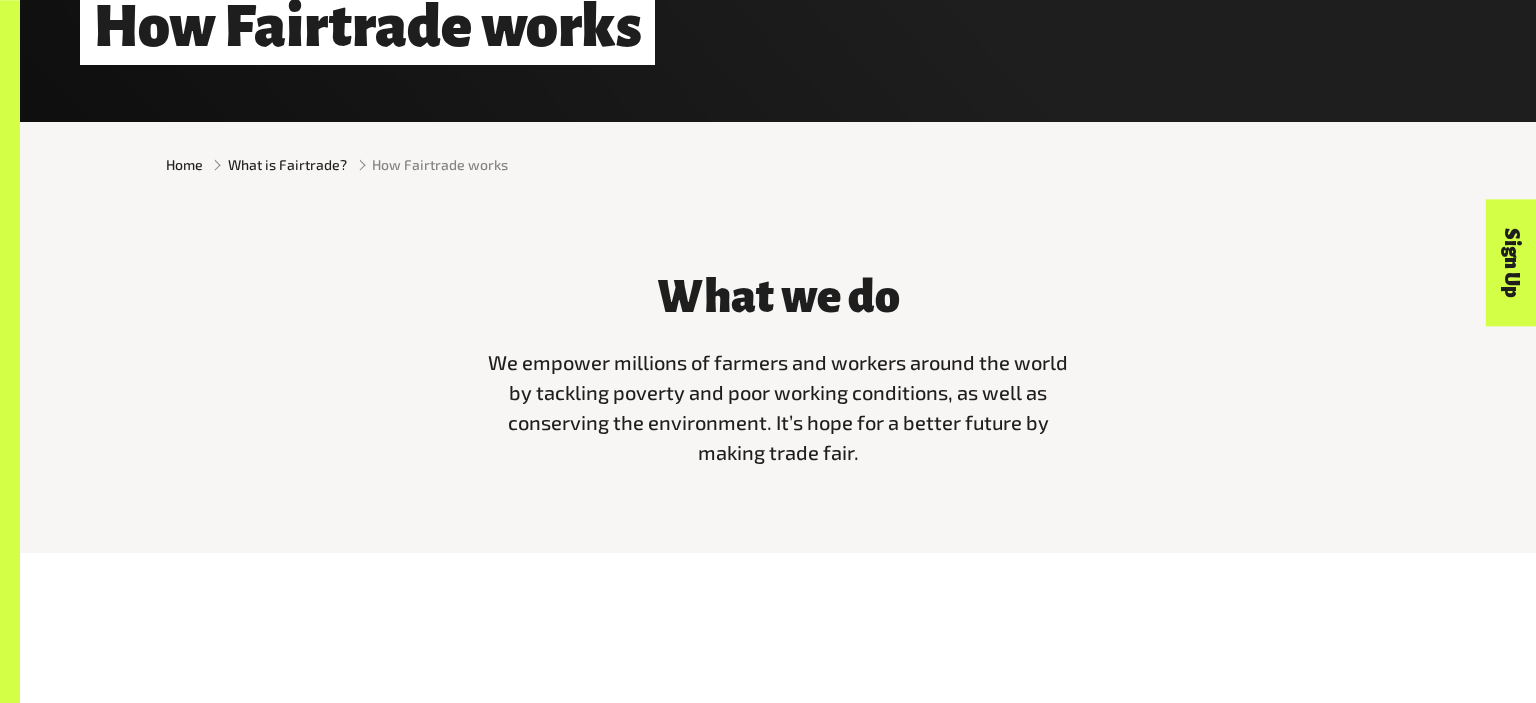 scroll, scrollTop: 494, scrollLeft: 0, axis: vertical 